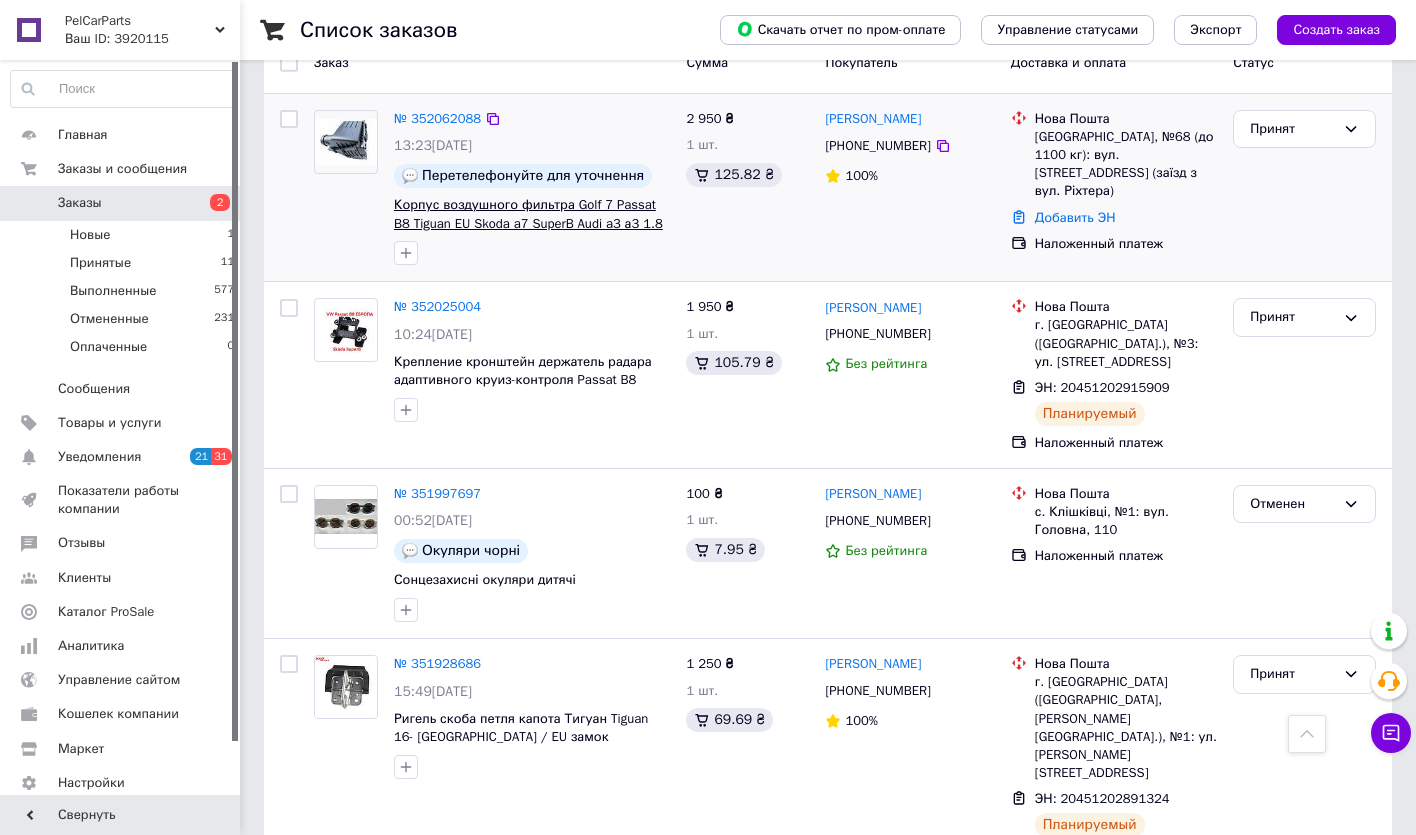 scroll, scrollTop: 0, scrollLeft: 0, axis: both 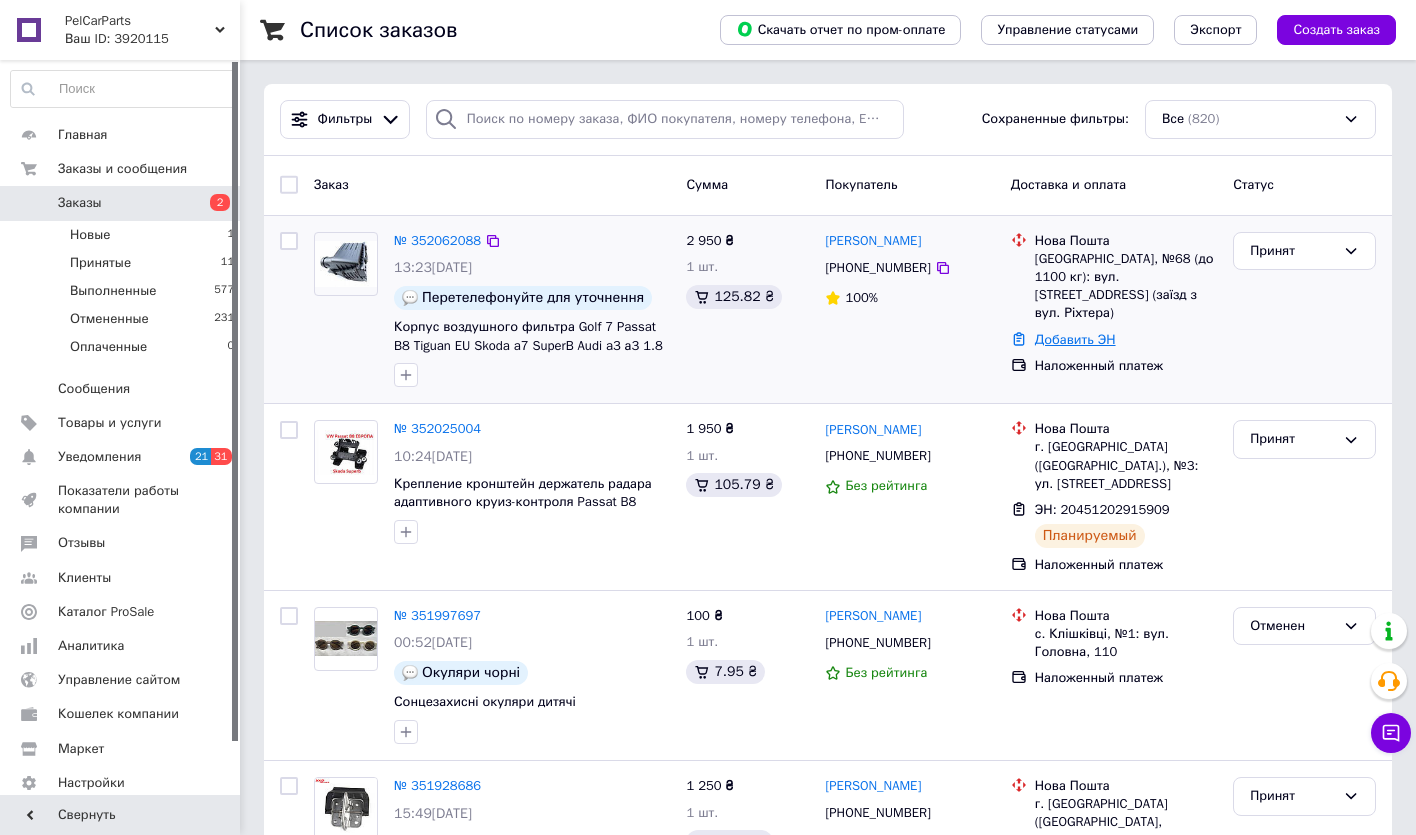 click on "Добавить ЭН" at bounding box center (1075, 339) 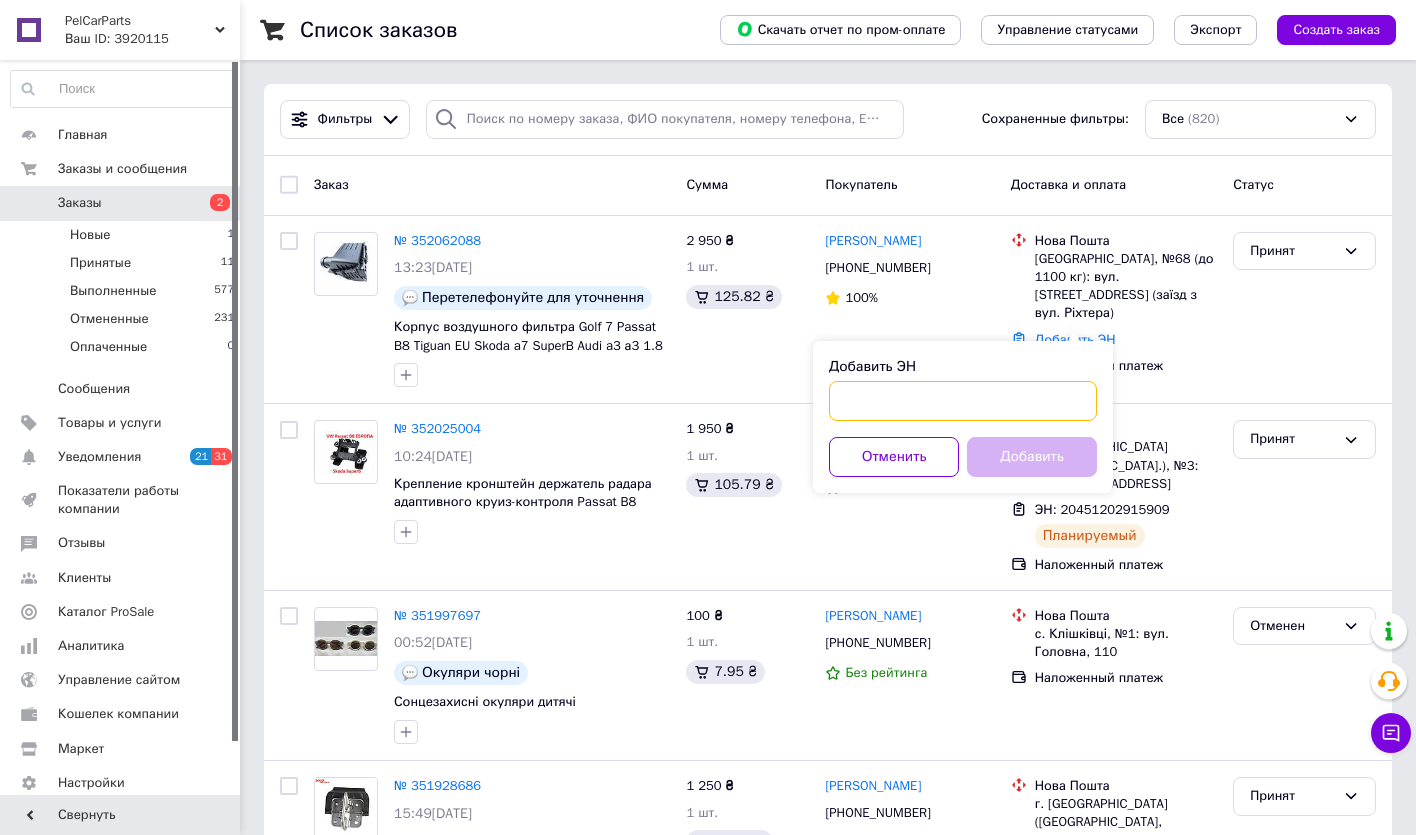 click on "Добавить ЭН" at bounding box center [963, 401] 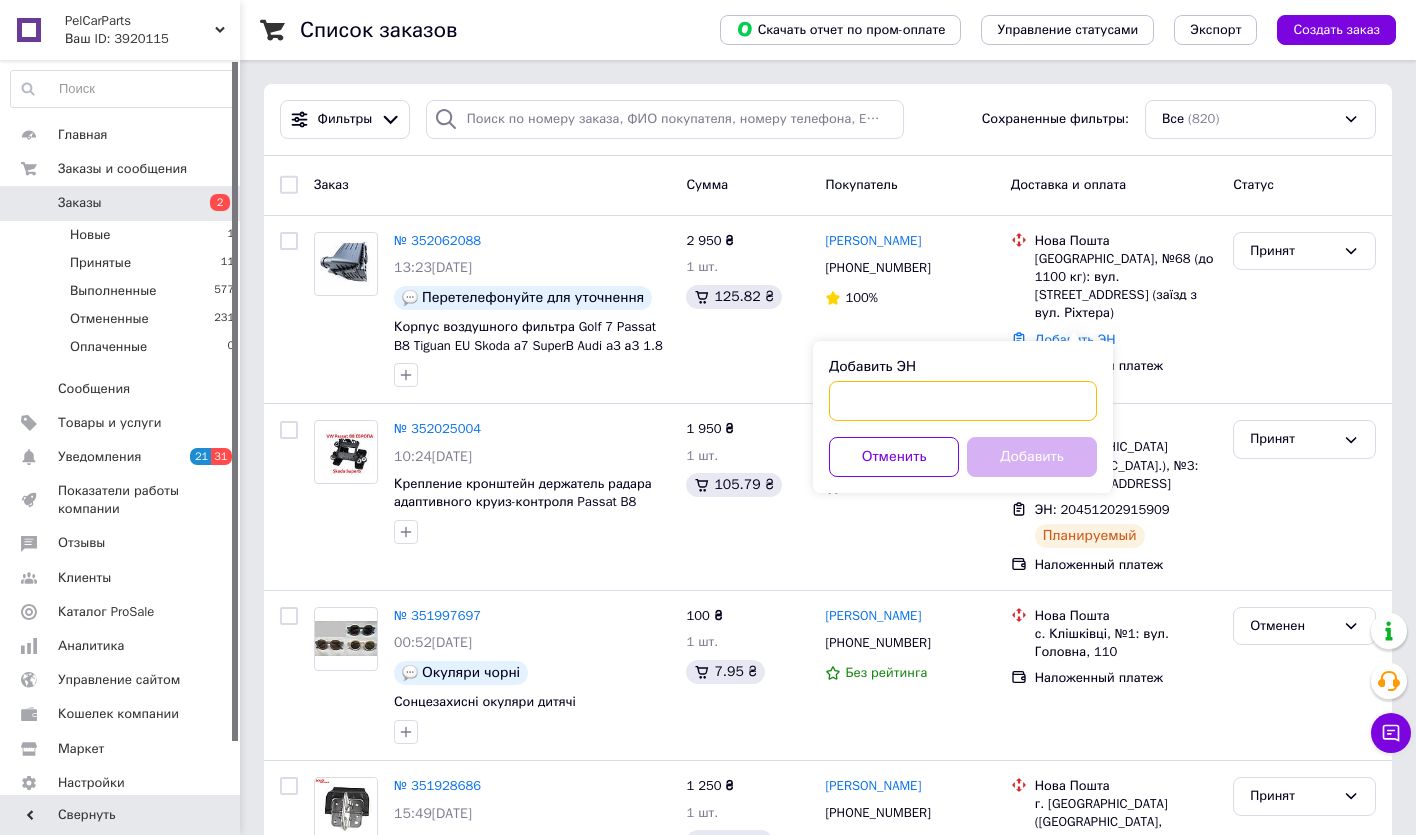 paste on "20451203109518" 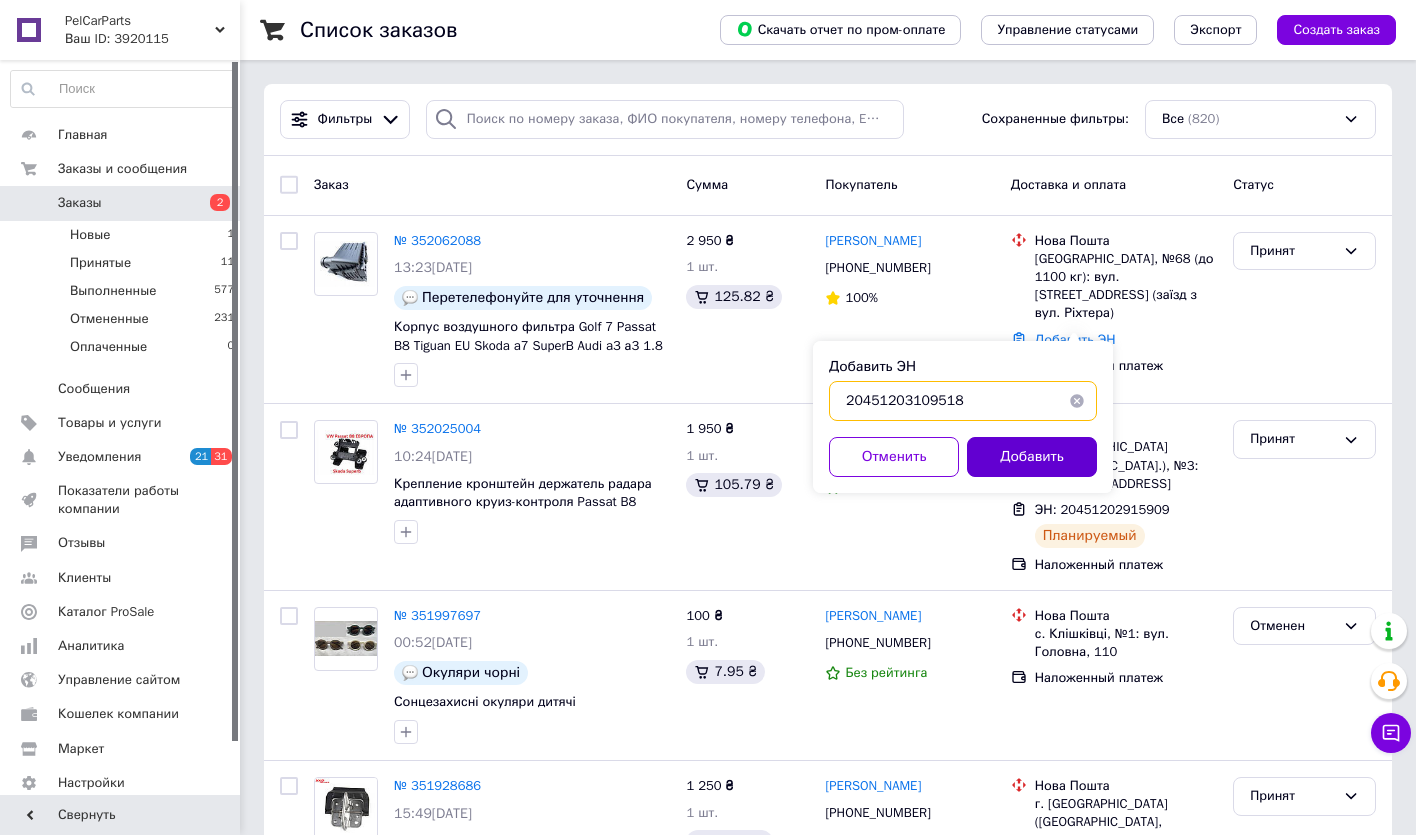 type on "20451203109518" 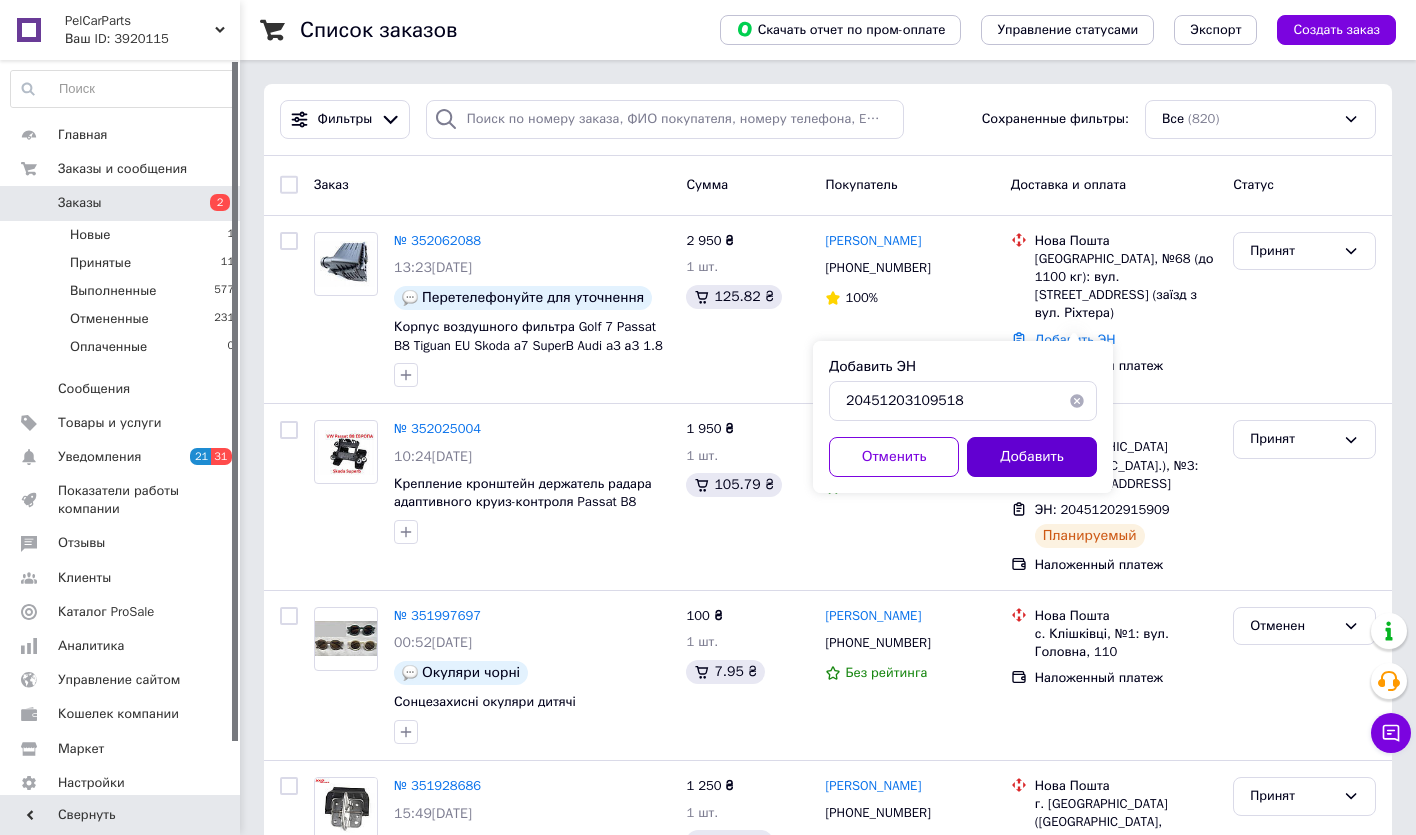 click on "Добавить" at bounding box center (1032, 457) 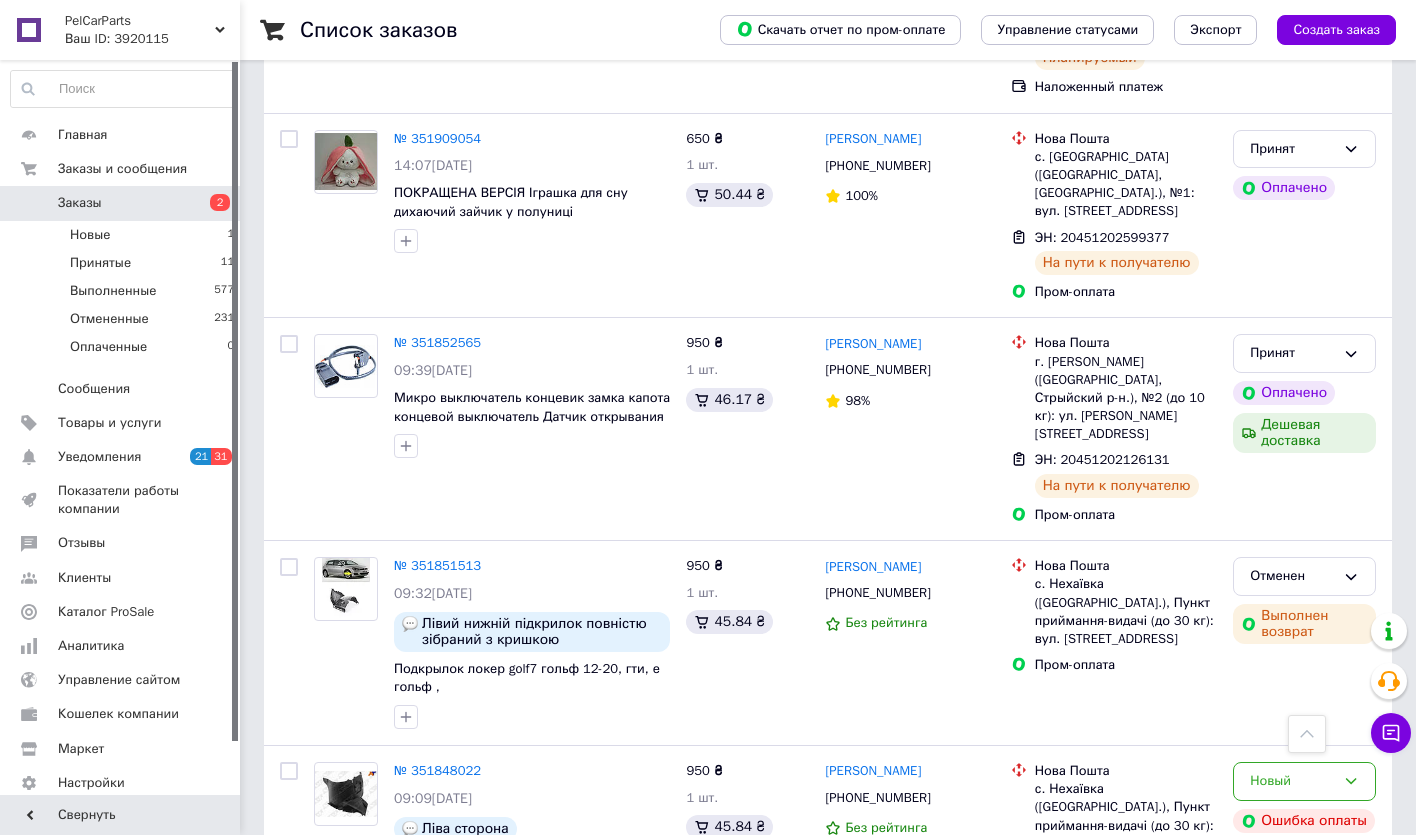 scroll, scrollTop: 1000, scrollLeft: 0, axis: vertical 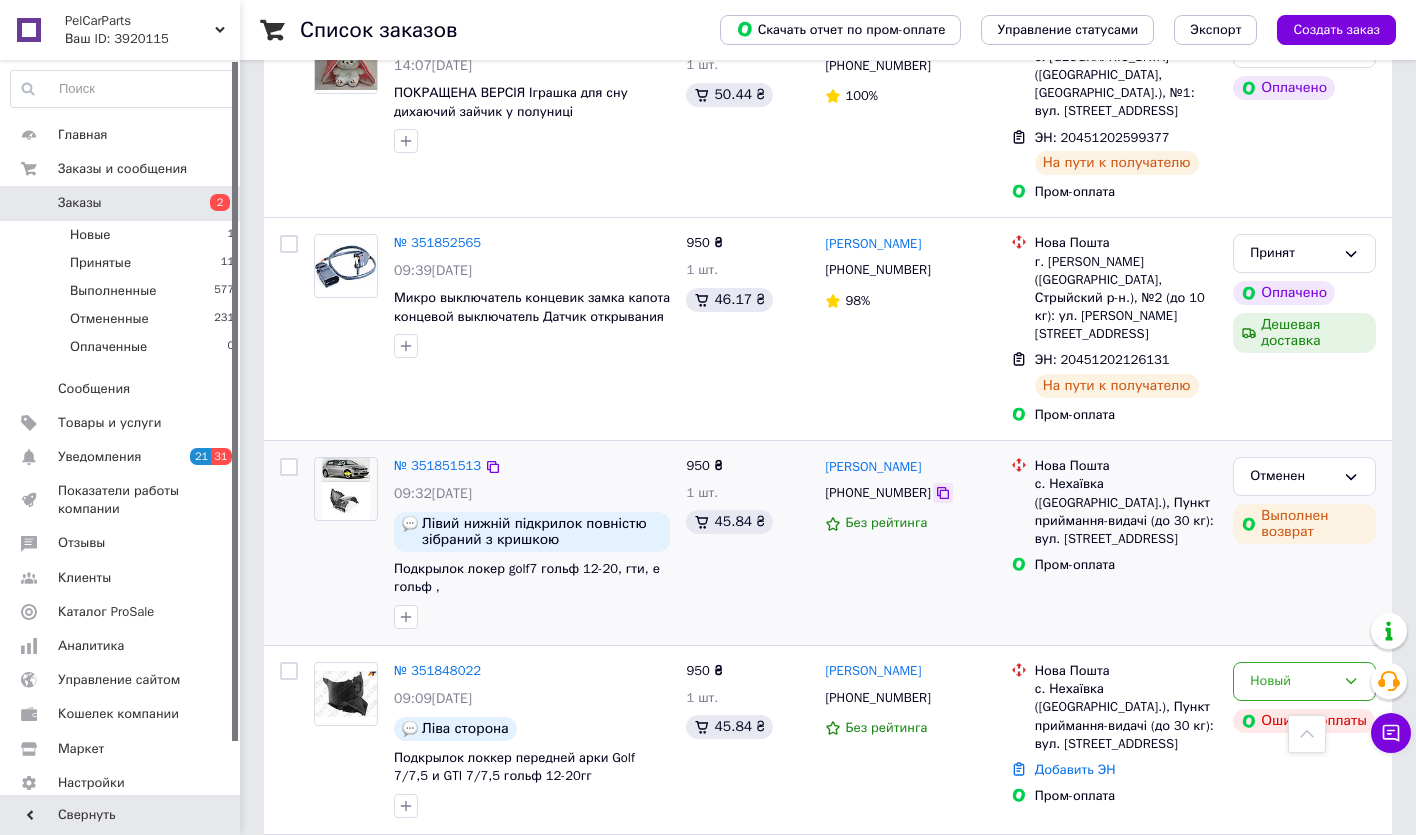 click 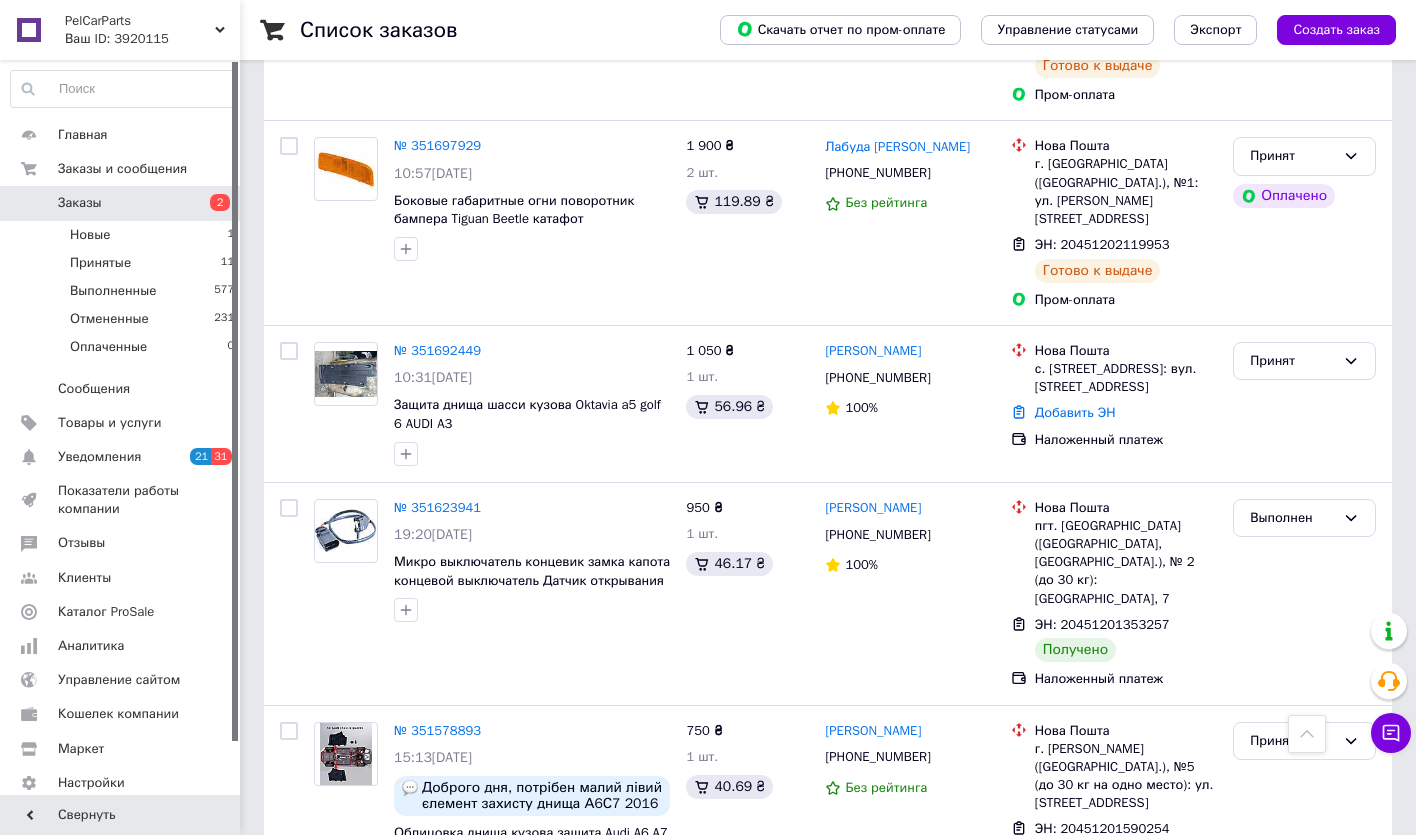 scroll, scrollTop: 2000, scrollLeft: 0, axis: vertical 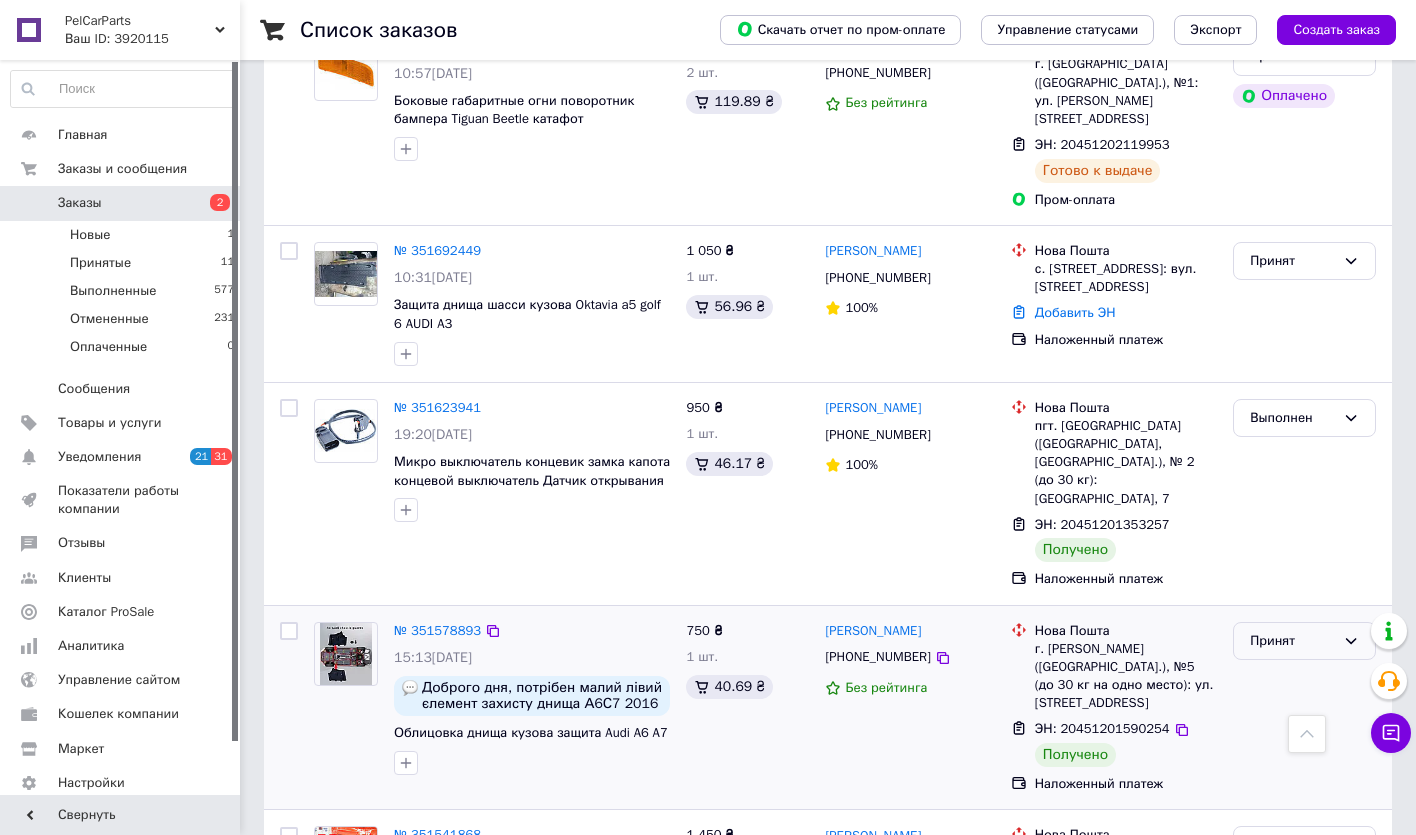 click on "Принят" at bounding box center (1292, 641) 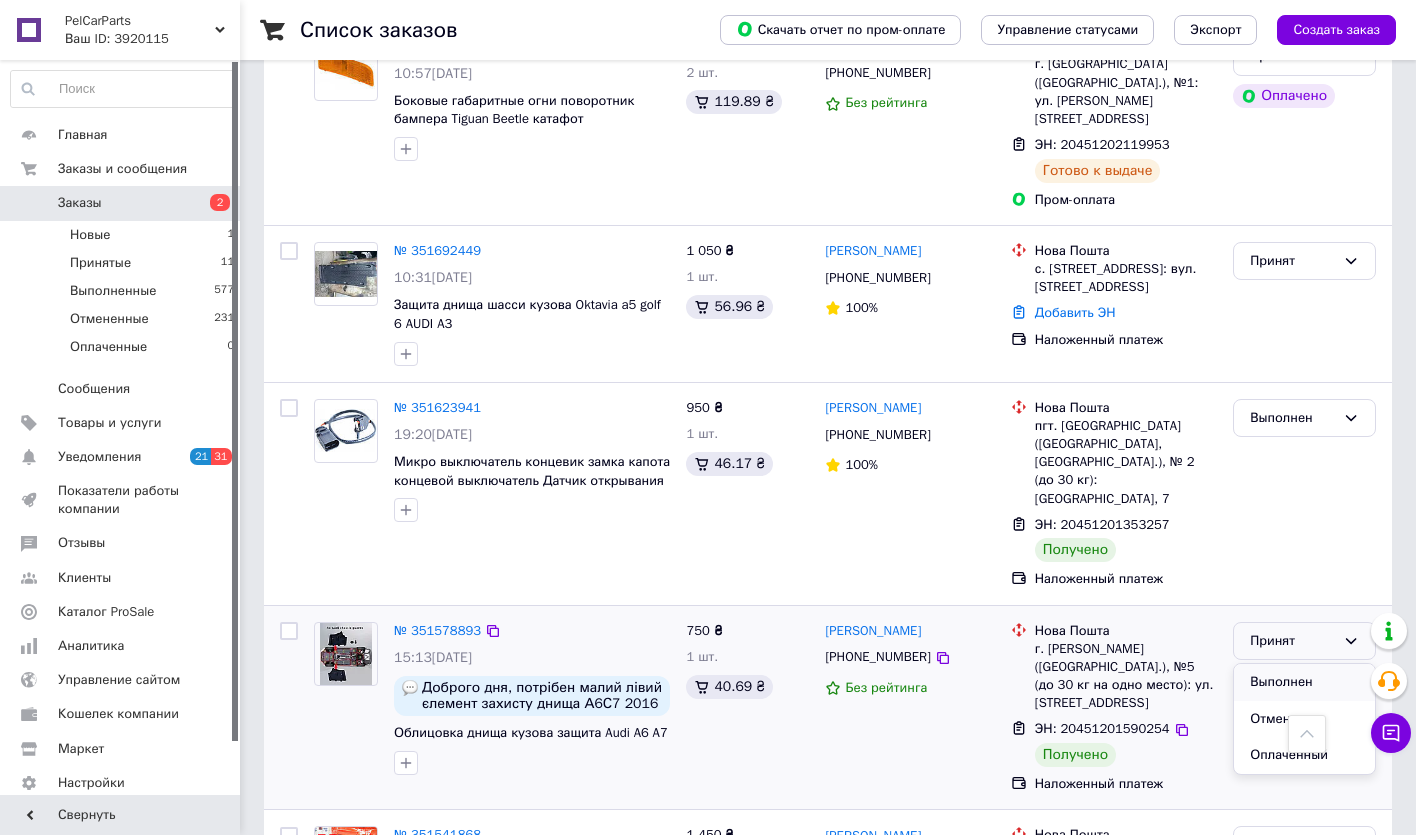 click on "Выполнен" at bounding box center [1304, 682] 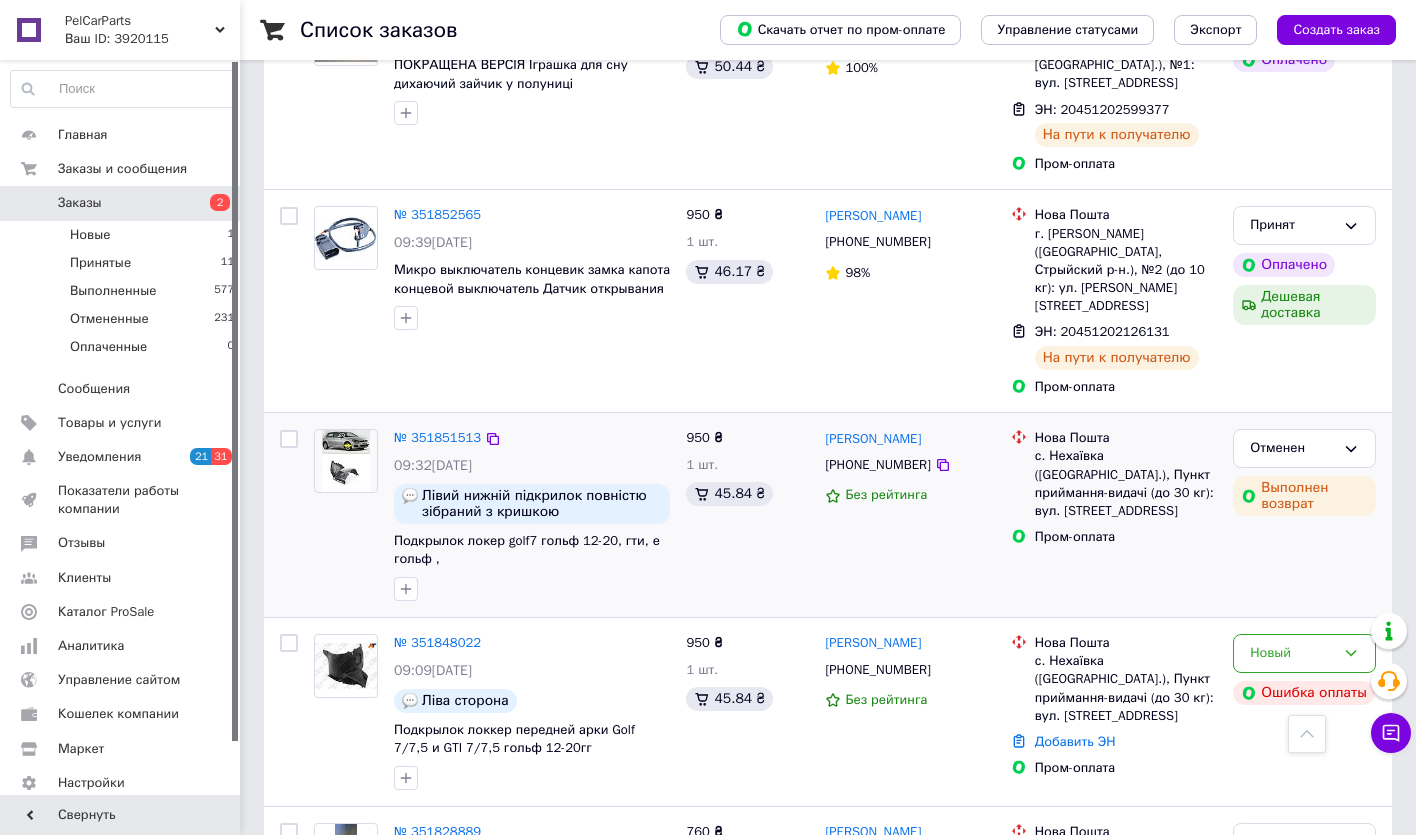scroll, scrollTop: 1100, scrollLeft: 0, axis: vertical 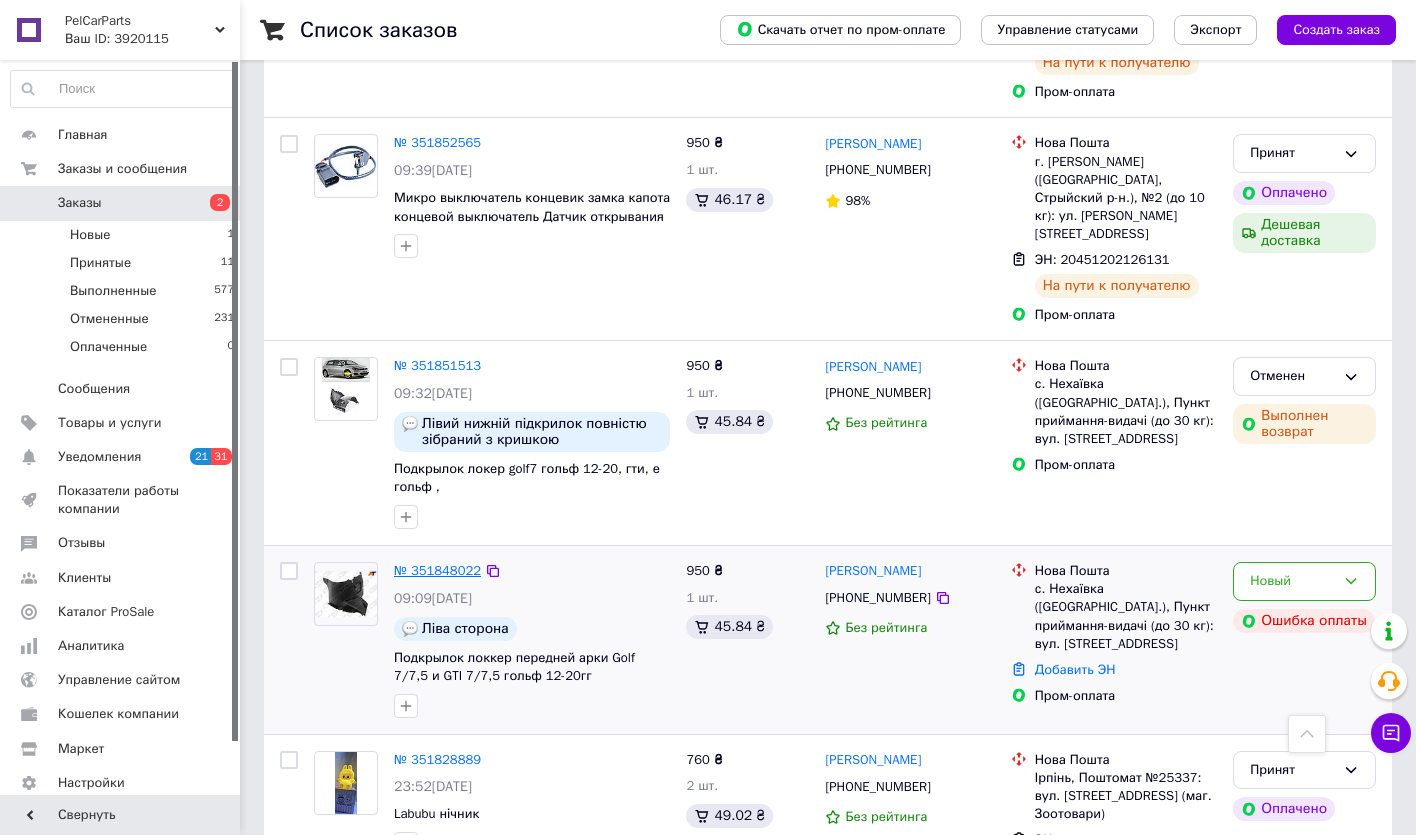 click on "№ 351848022" at bounding box center (437, 570) 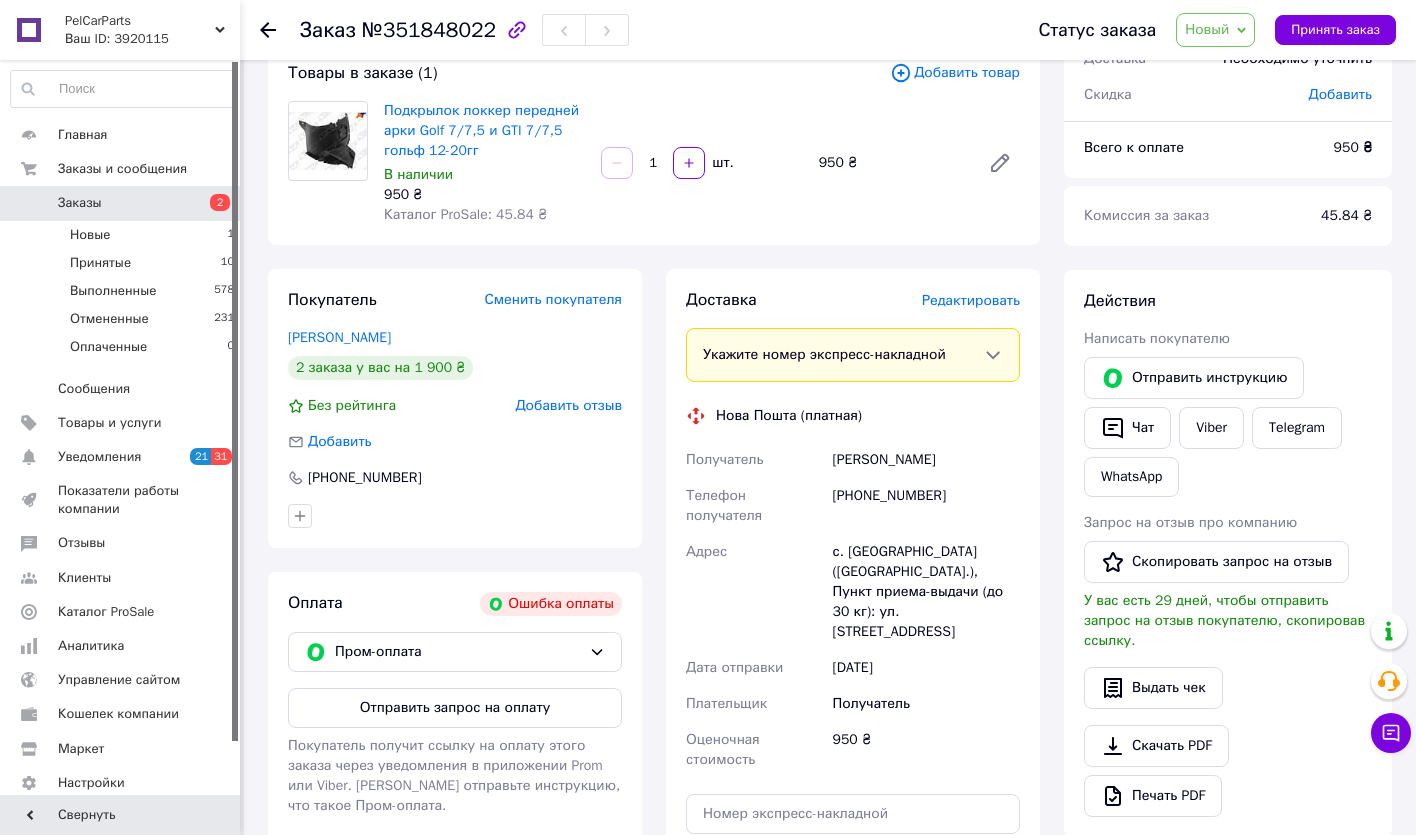 scroll, scrollTop: 100, scrollLeft: 0, axis: vertical 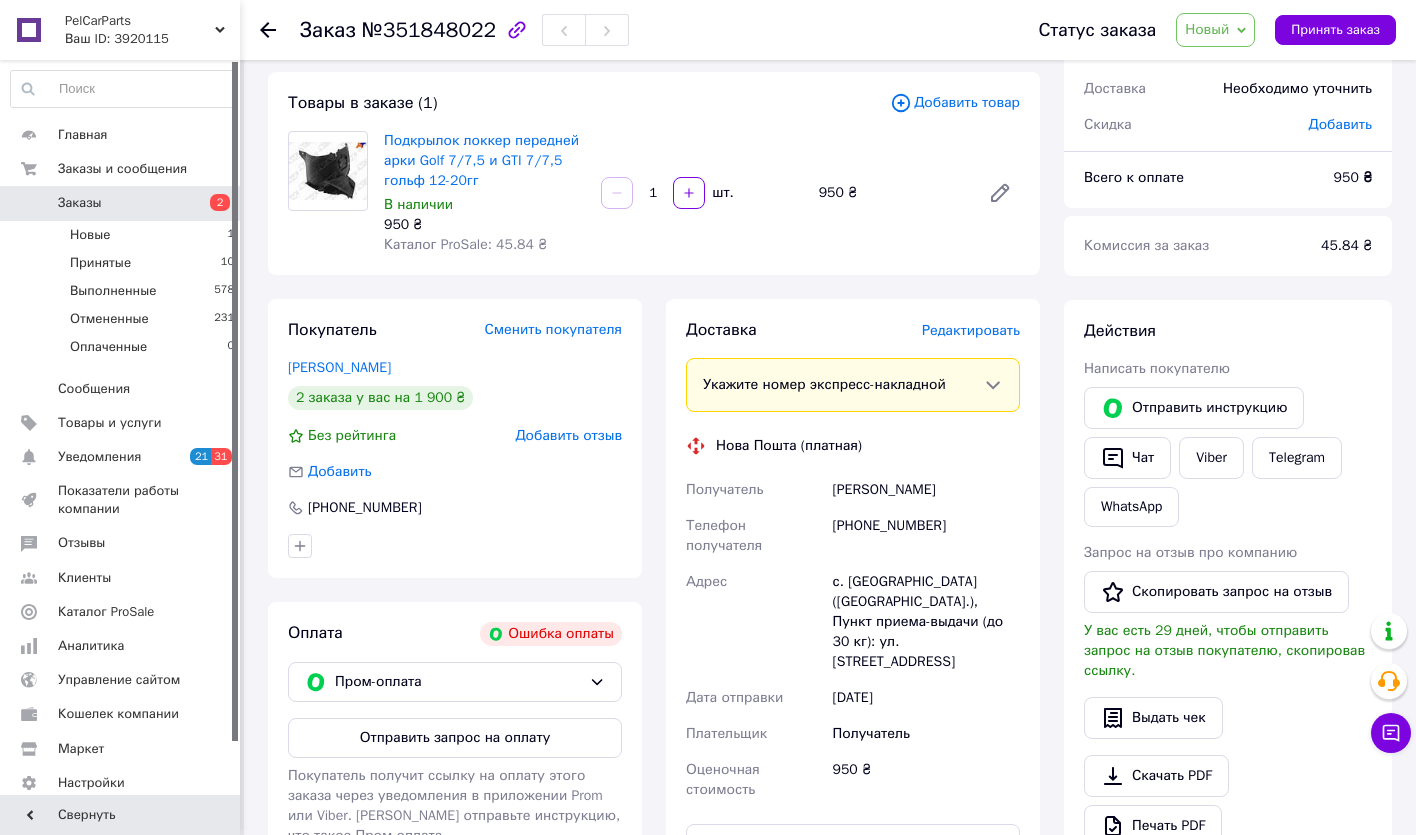 click on "Новый" at bounding box center (1207, 29) 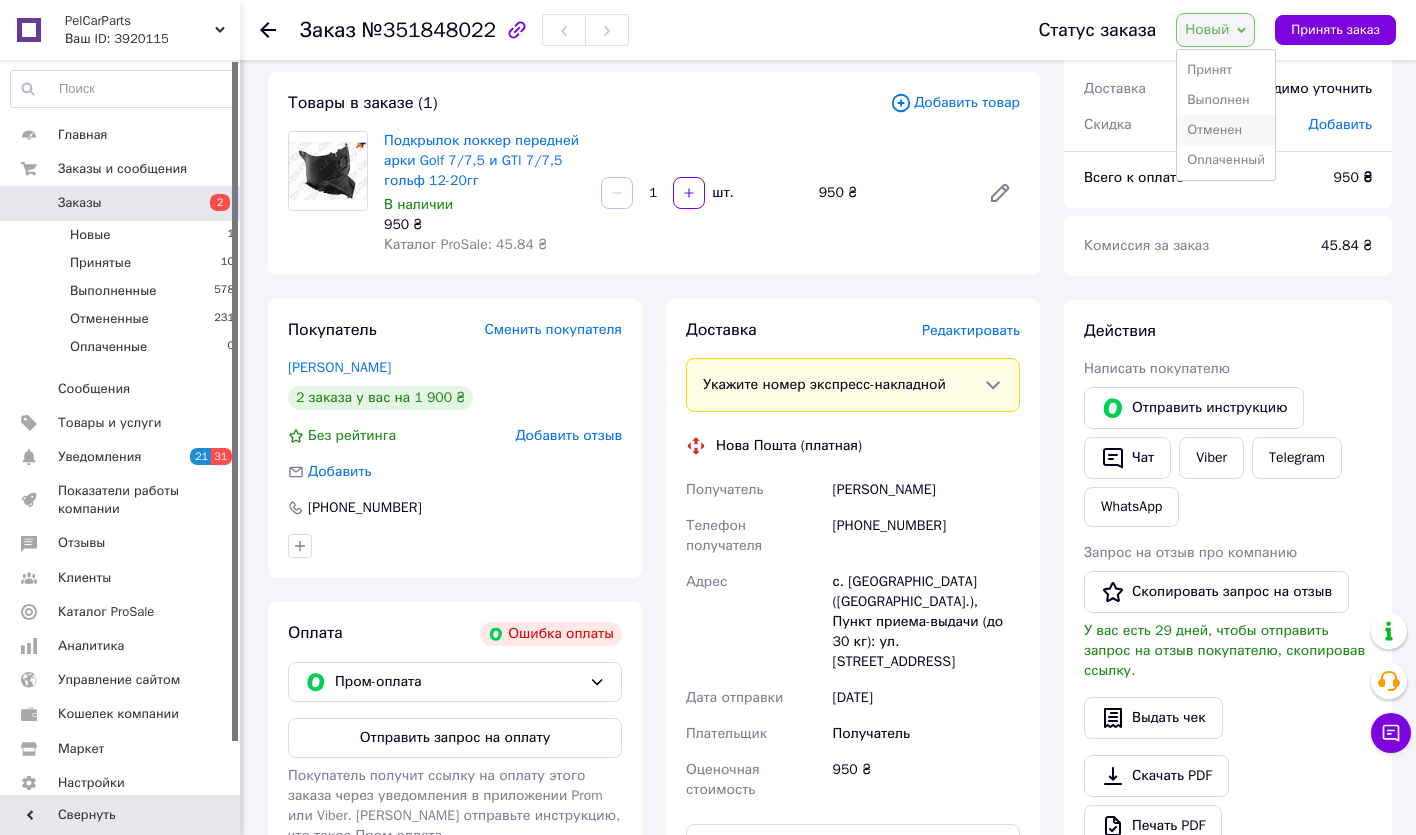 click on "Отменен" at bounding box center [1226, 130] 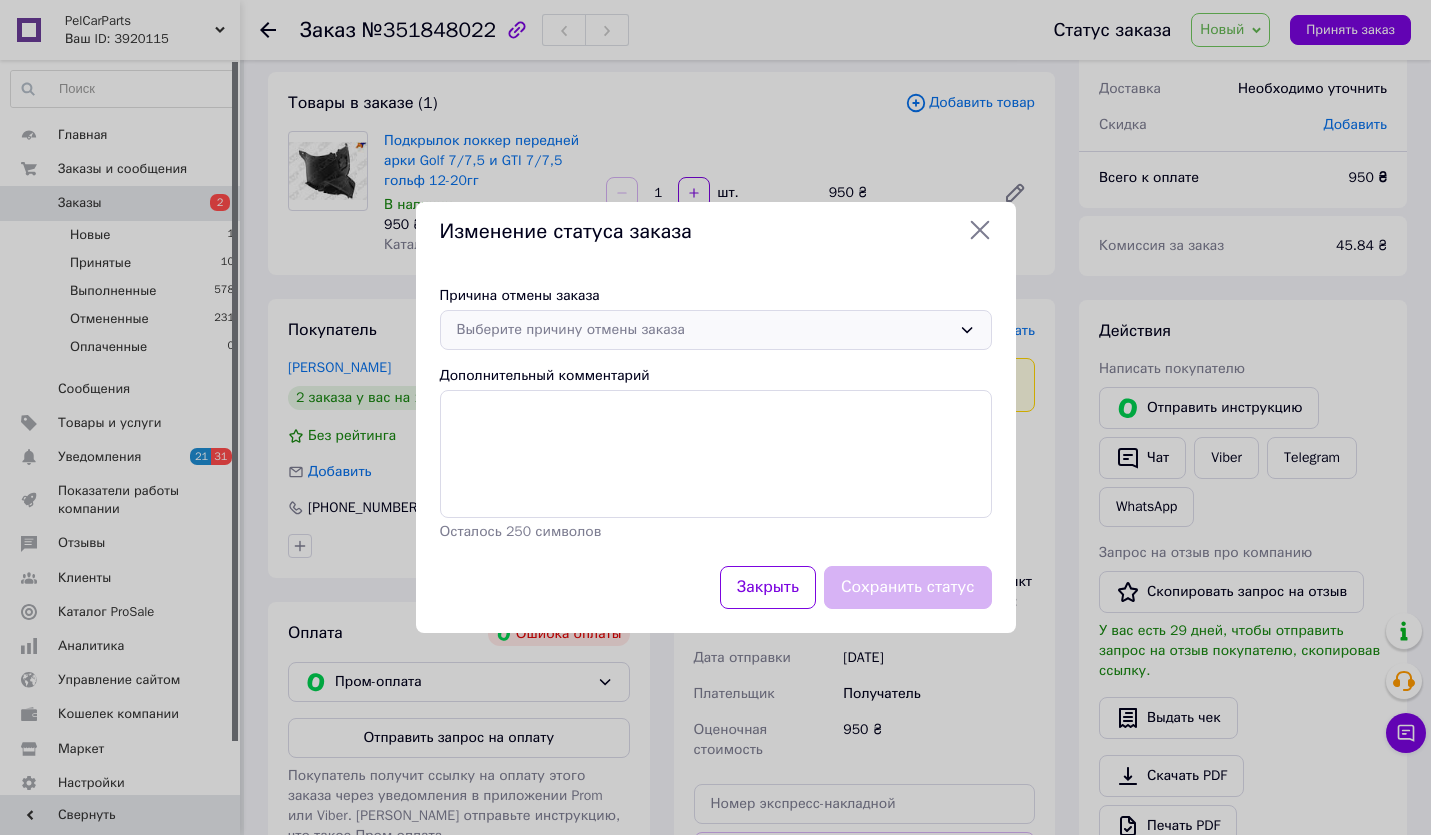 click on "Выберите причину отмены заказа" at bounding box center (704, 330) 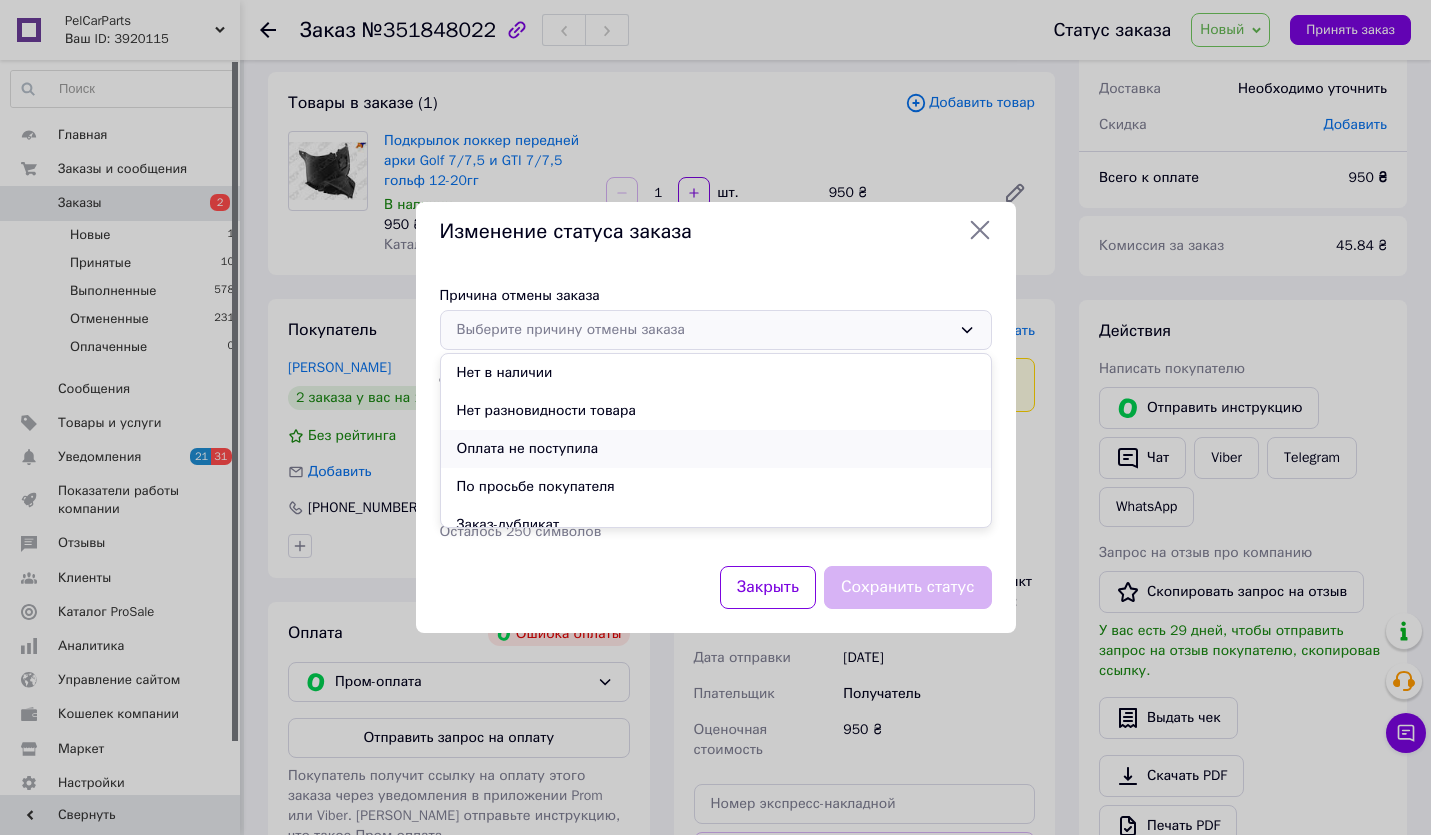 click on "Оплата не поступила" at bounding box center [716, 449] 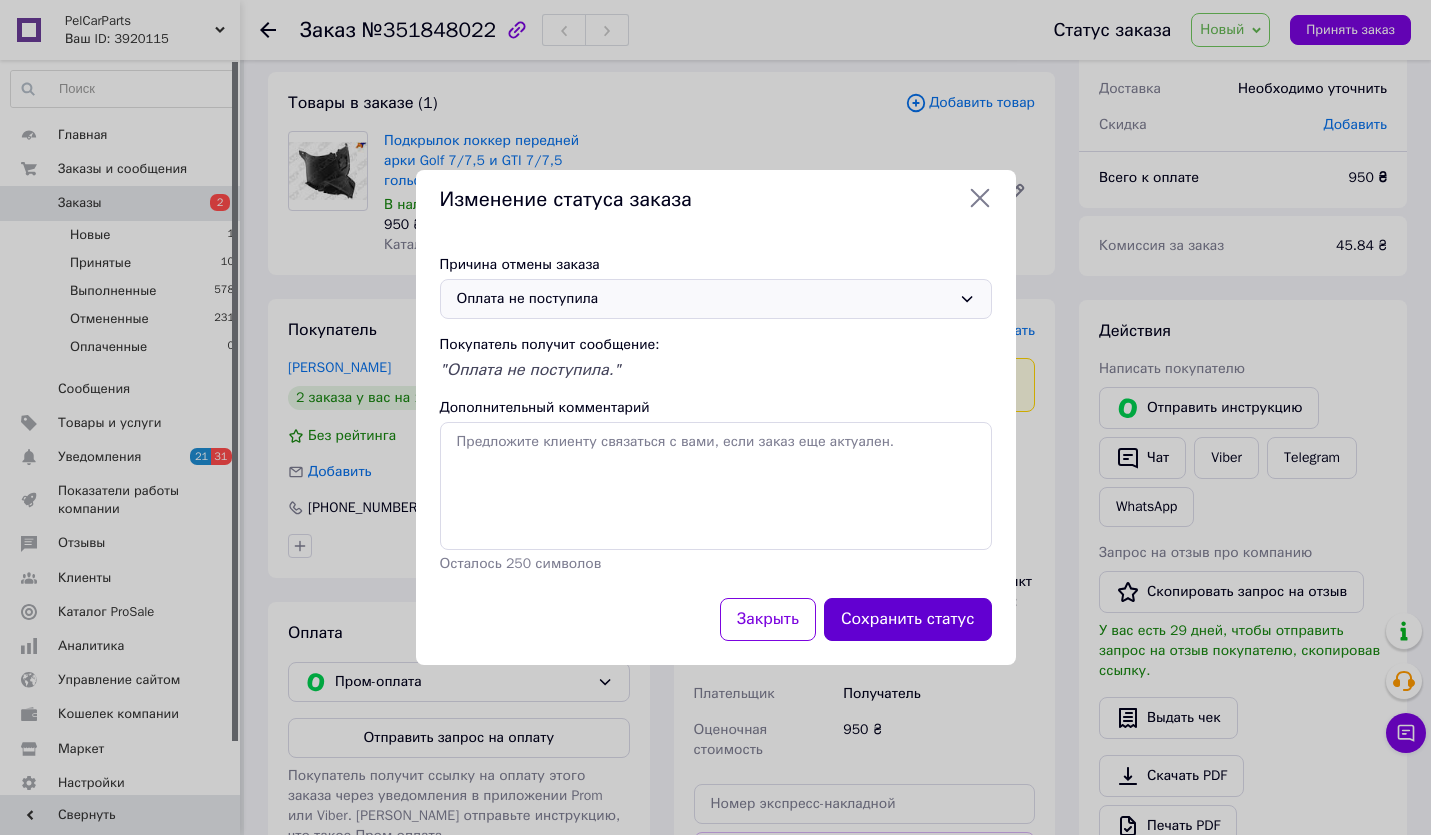 click on "Сохранить статус" at bounding box center [908, 619] 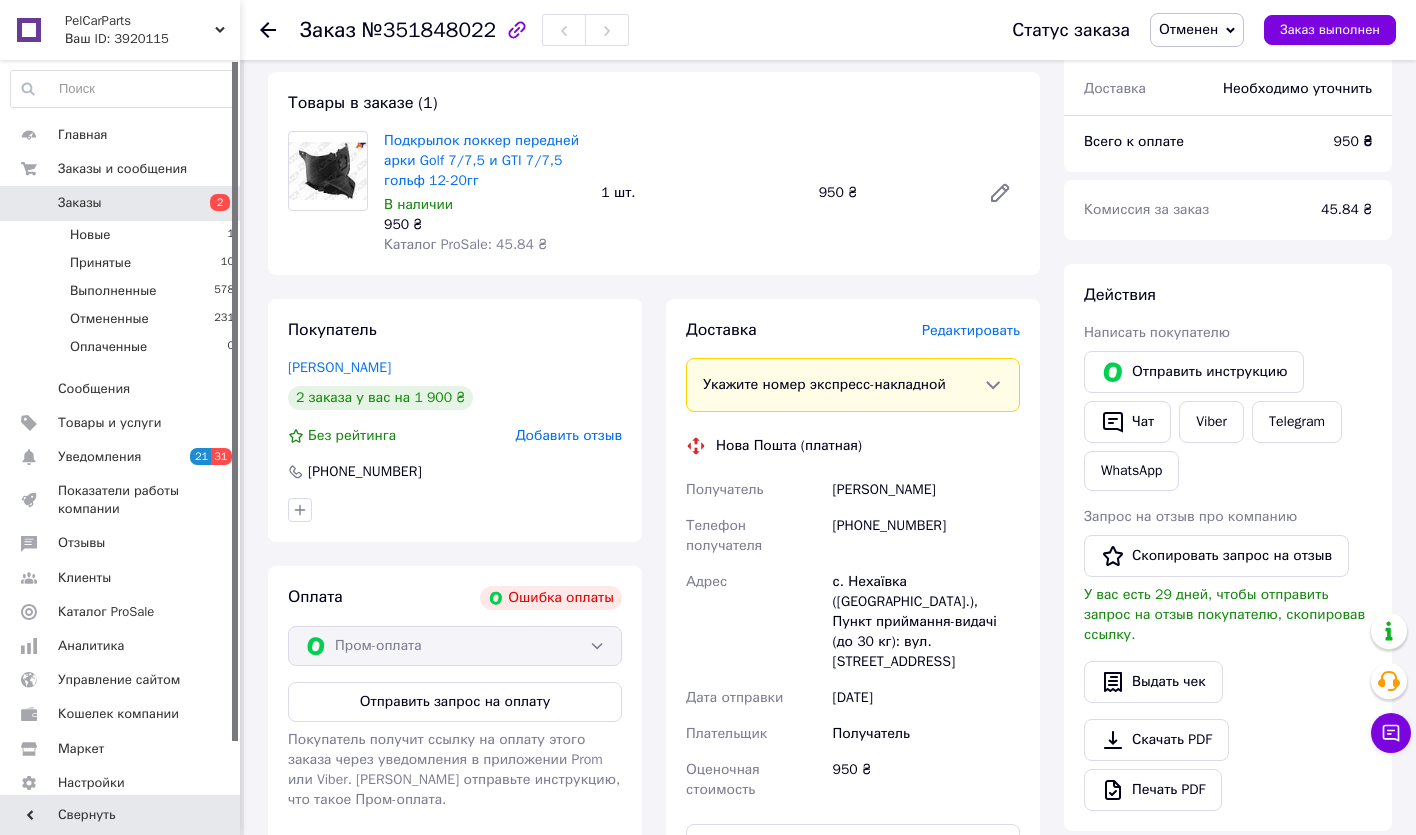 click on "Доставка Редактировать Укажите номер экспресс-накладной Обязательно введите номер экспресс-накладной,
если создавали ее не на этой странице. В случае,
если номер ЭН не будет добавлен, мы не сможем
выплатить деньги за заказ Мобильный номер покупателя (из заказа) должен
соответствовать номеру получателя по накладной Нова Пошта (платная) Получатель [PERSON_NAME] Телефон получателя [PHONE_NUMBER] Адрес с. Нехаївка ([GEOGRAPHIC_DATA].), Пункт приймання-видачі (до 30 кг): вул. [STREET_ADDRESS] Дата отправки [DATE] Плательщик Получатель Оценочная стоимость 950 ₴ или Город" at bounding box center [853, 660] 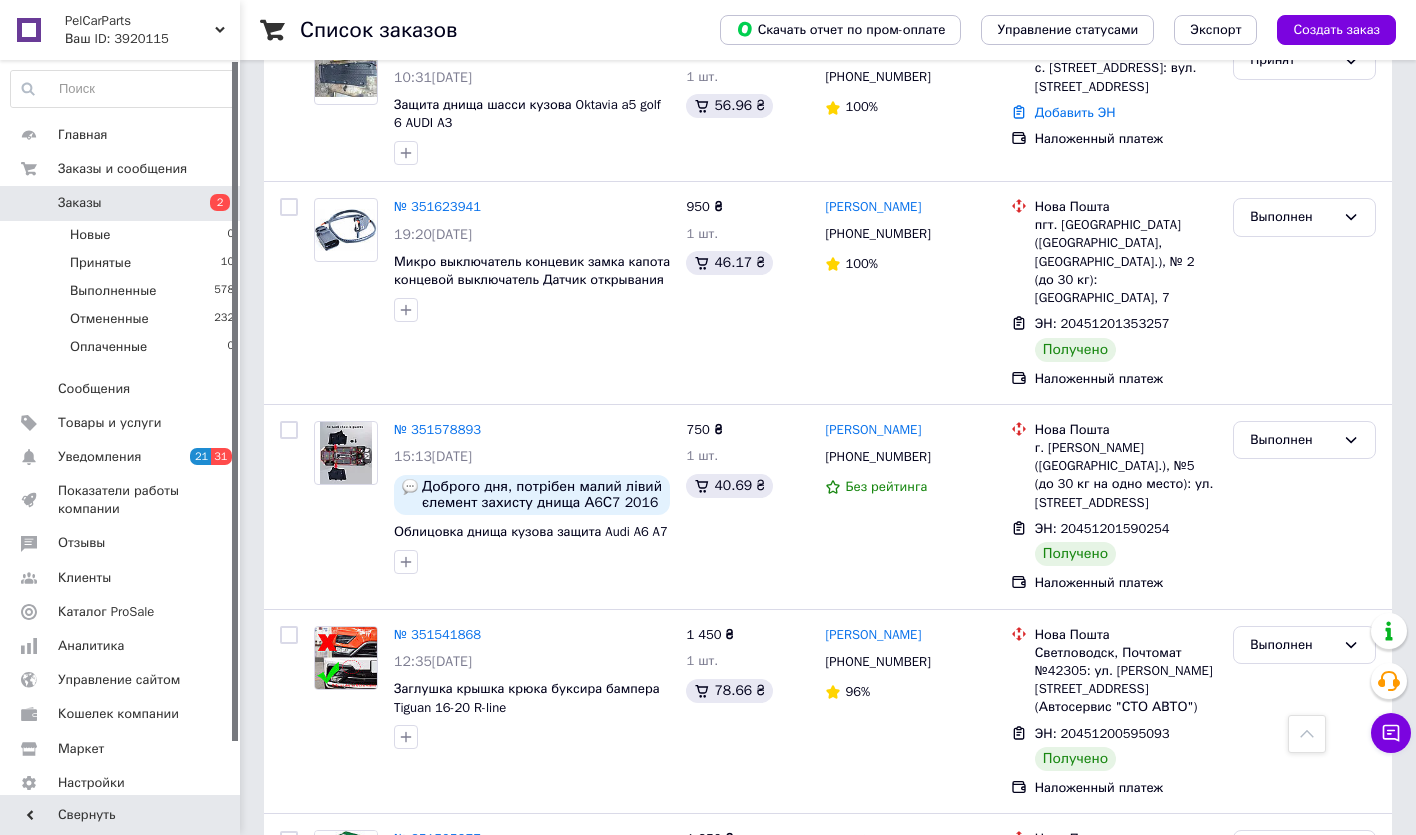 scroll, scrollTop: 1889, scrollLeft: 0, axis: vertical 